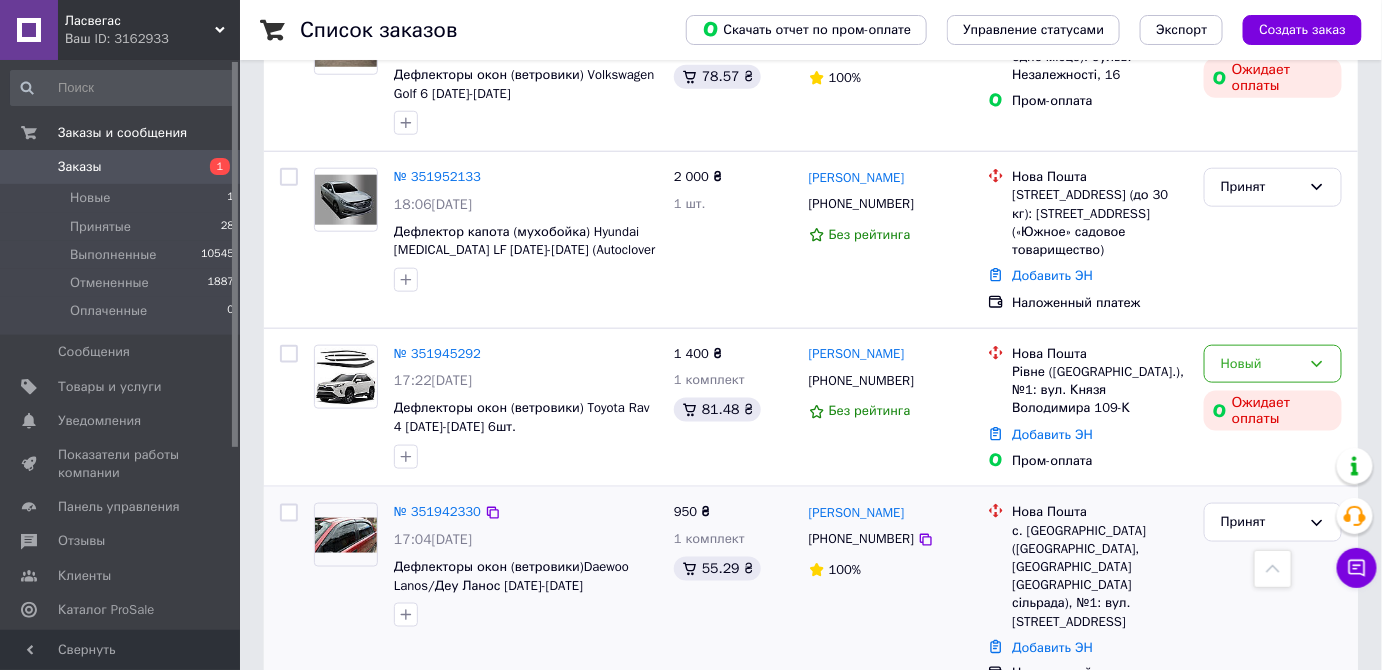 scroll, scrollTop: 636, scrollLeft: 0, axis: vertical 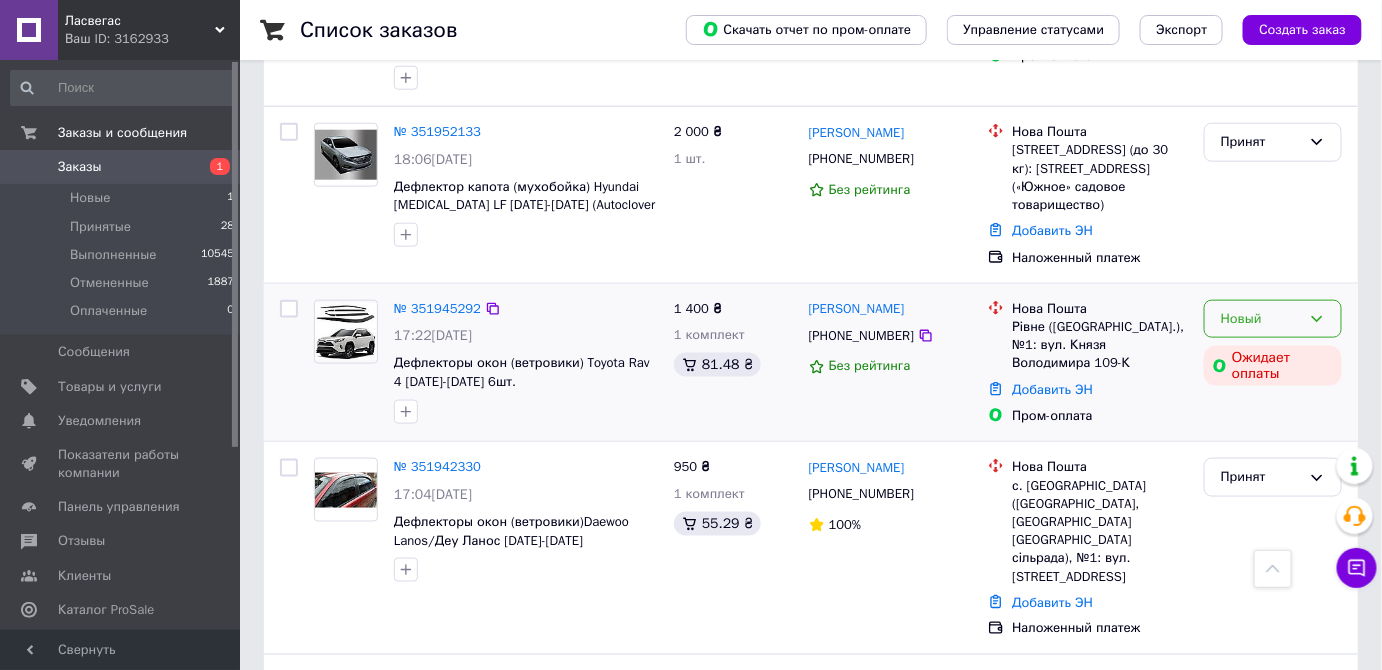 click 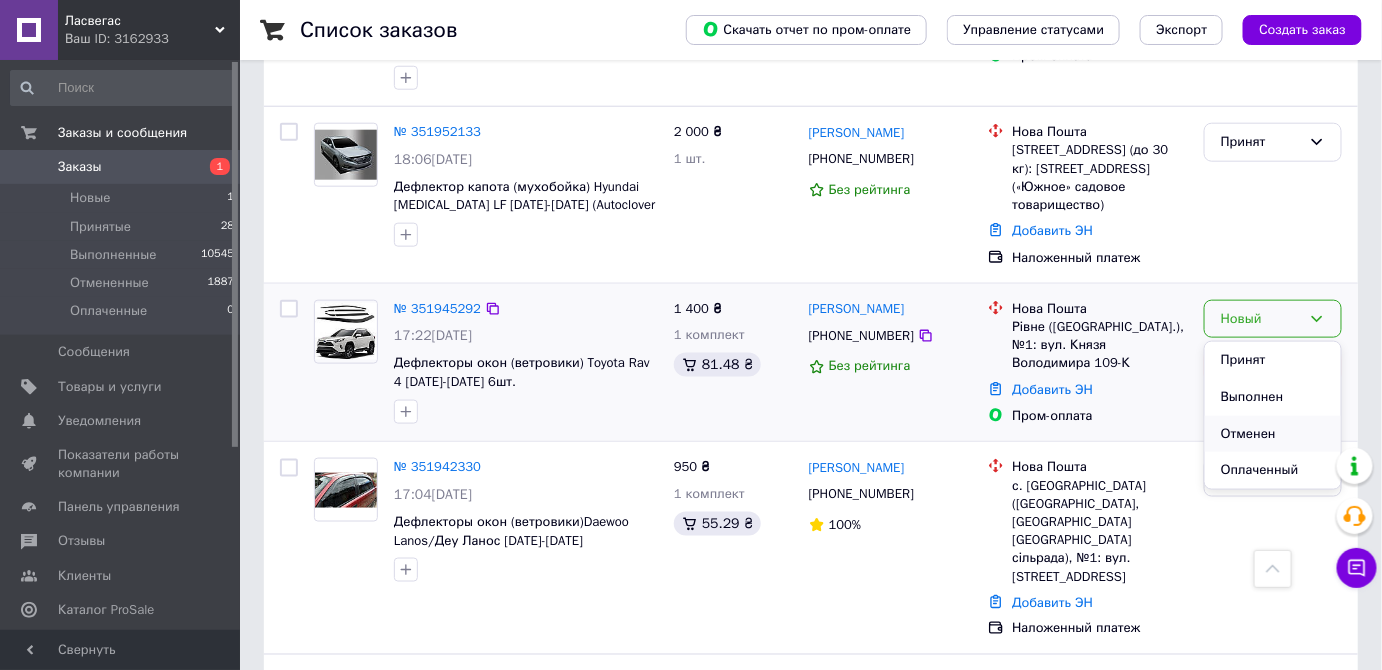 click on "Отменен" at bounding box center (1273, 434) 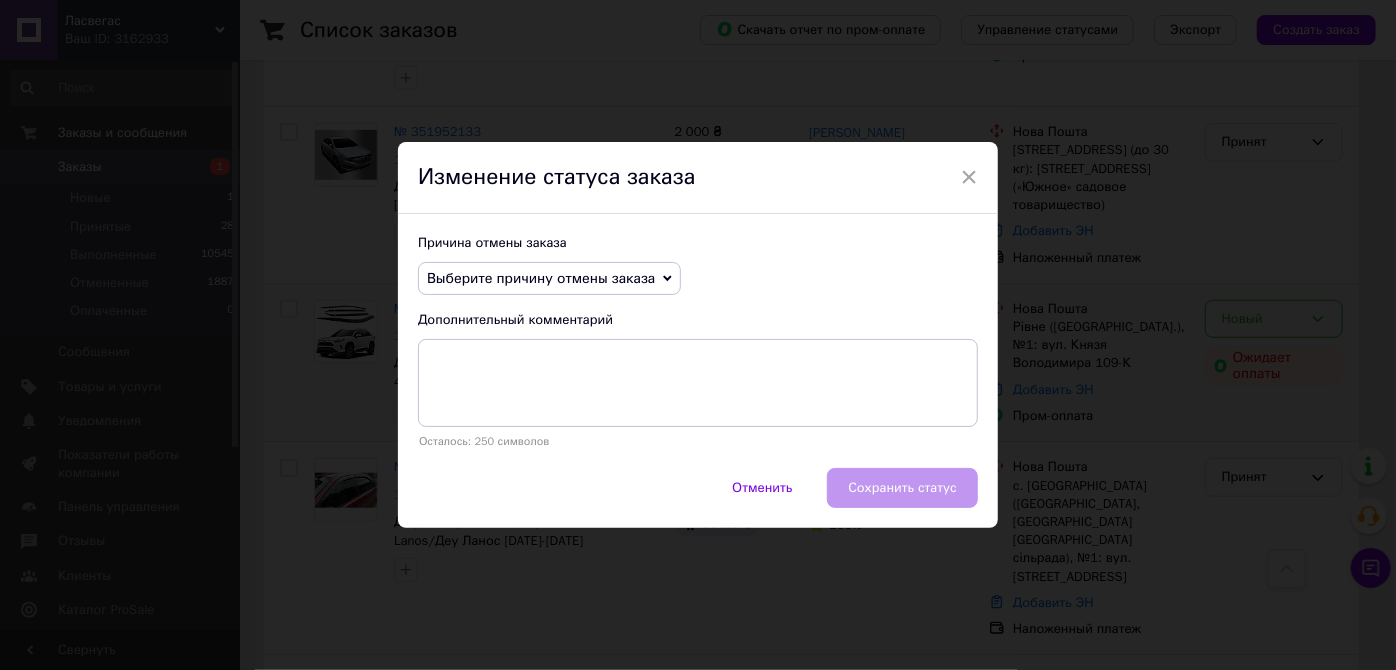 click on "Выберите причину отмены заказа" at bounding box center [541, 278] 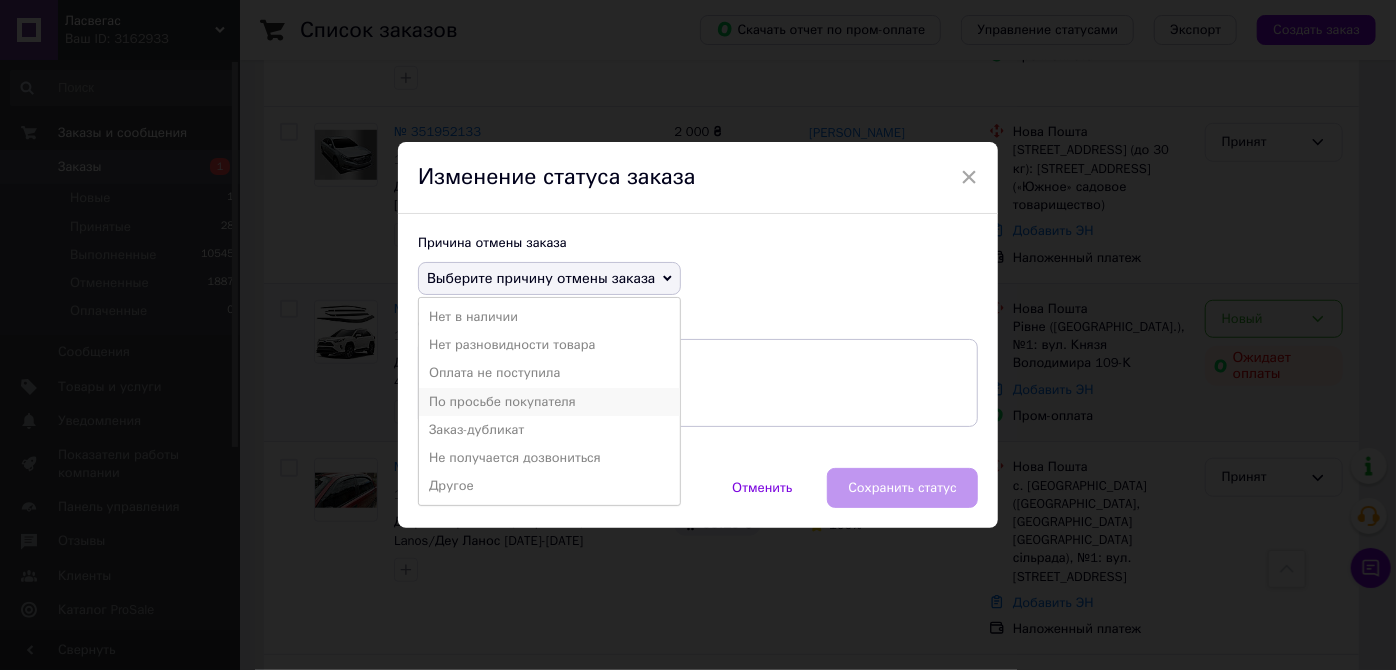 click on "По просьбе покупателя" at bounding box center [549, 402] 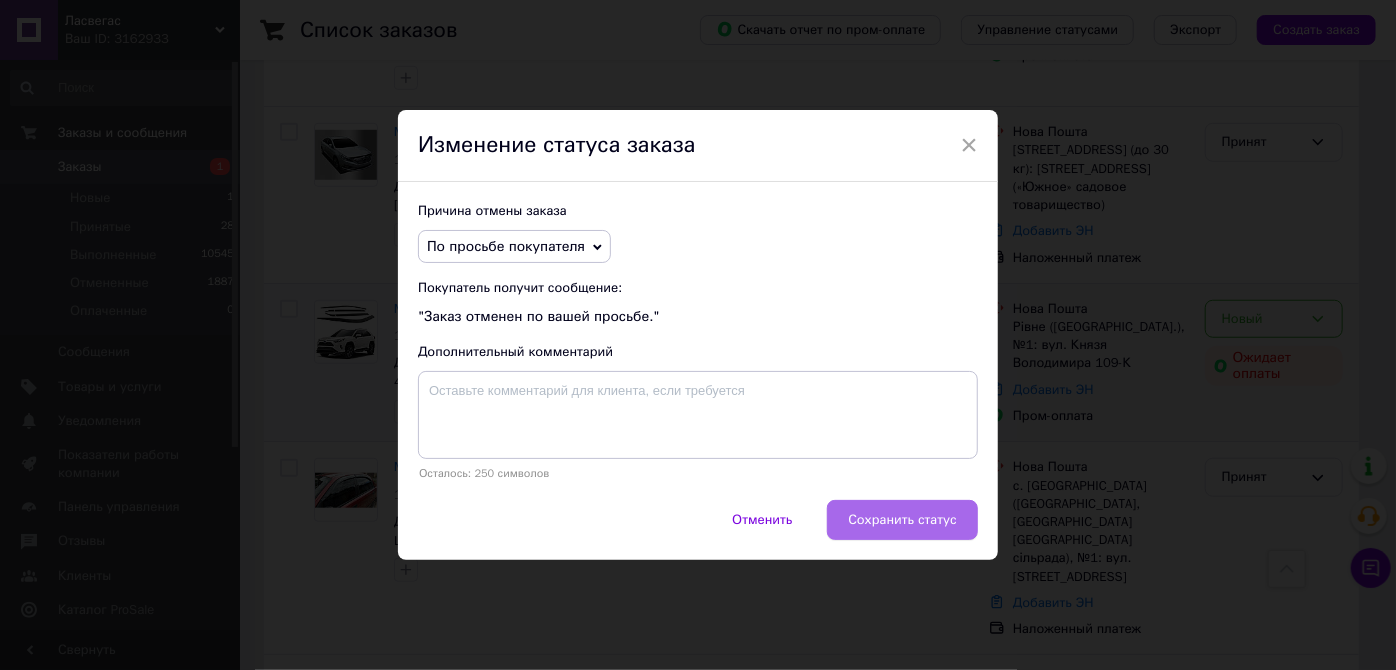 click on "Сохранить статус" at bounding box center [902, 520] 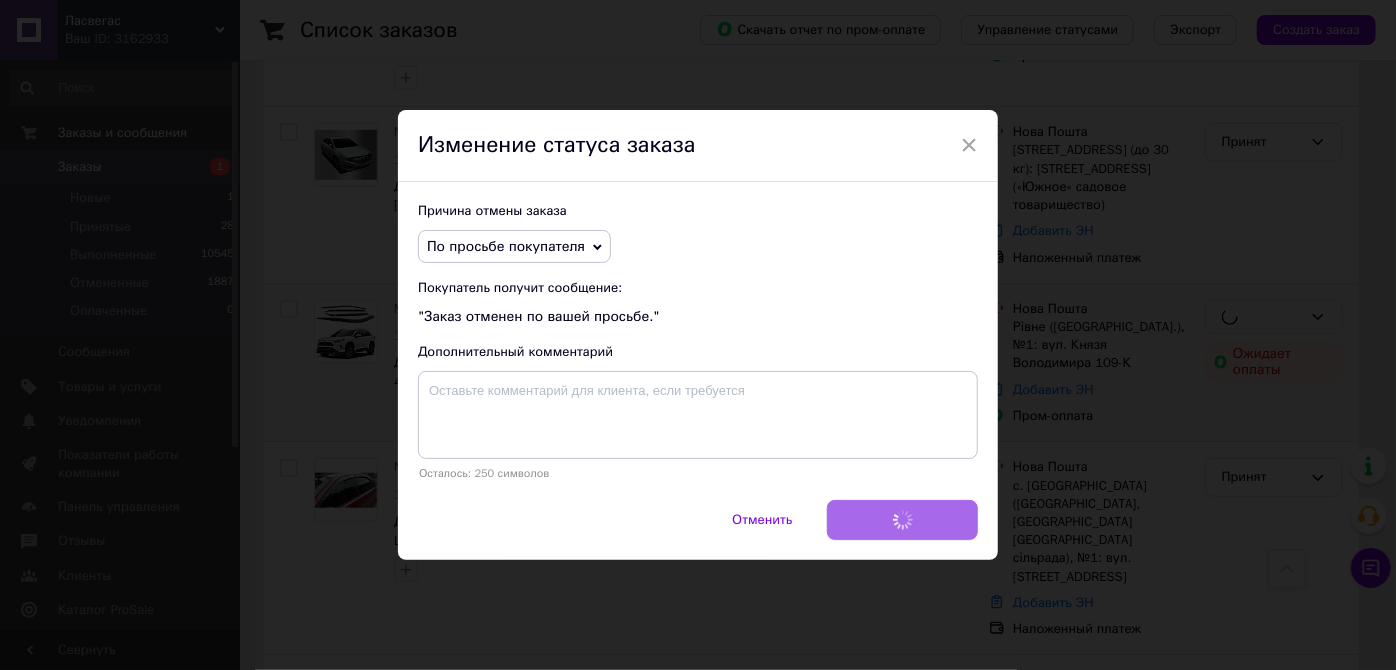 click on "Отменить   Сохранить статус" at bounding box center (698, 530) 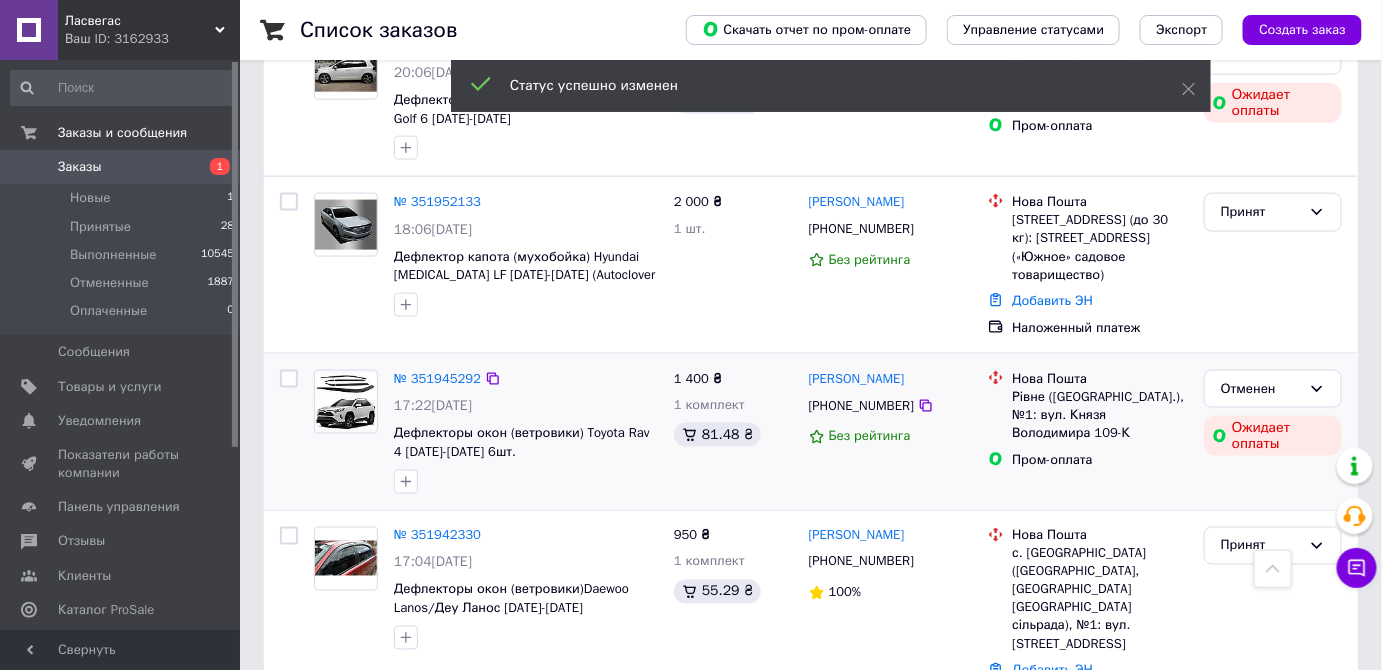 scroll, scrollTop: 840, scrollLeft: 0, axis: vertical 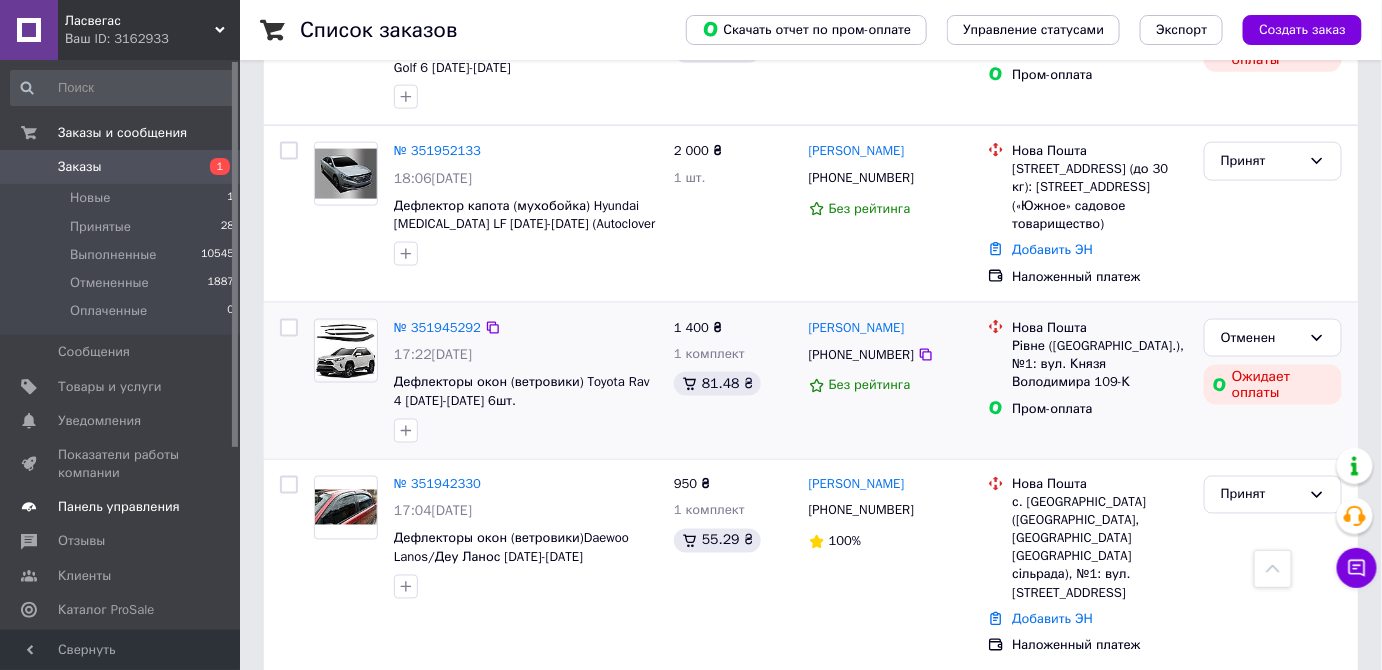 click on "Панель управления" at bounding box center [119, 507] 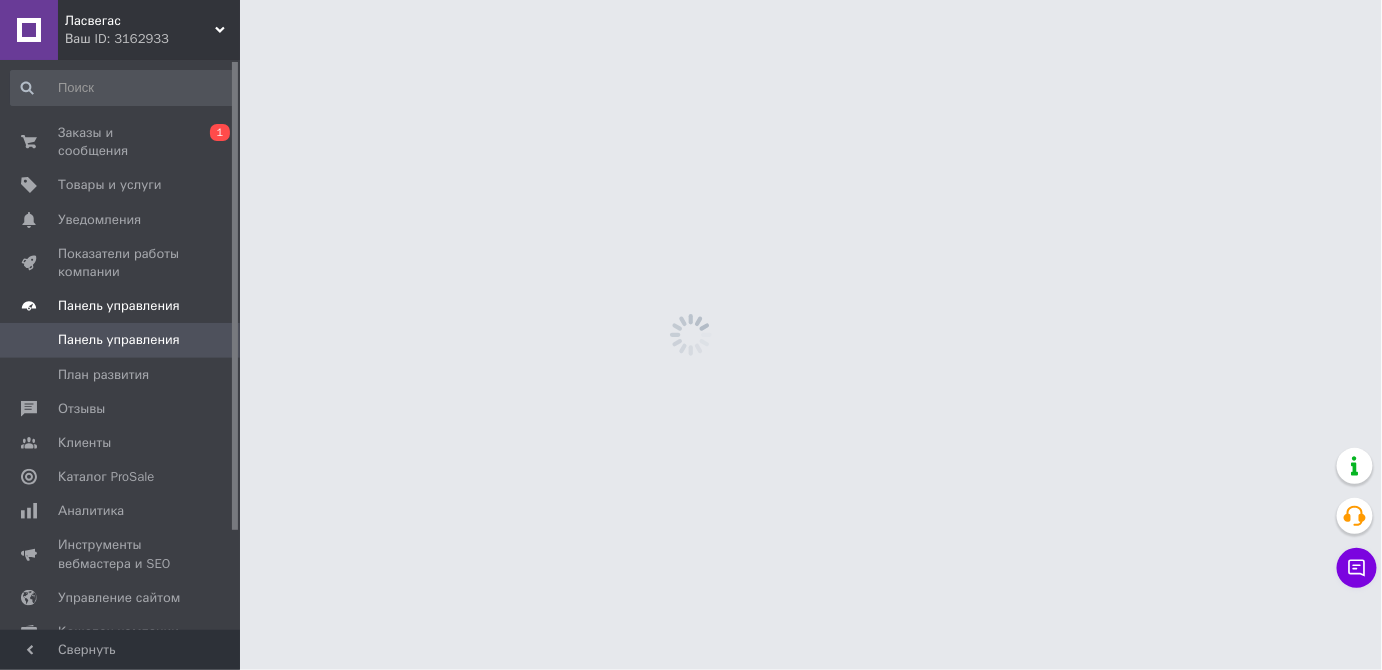 scroll, scrollTop: 0, scrollLeft: 0, axis: both 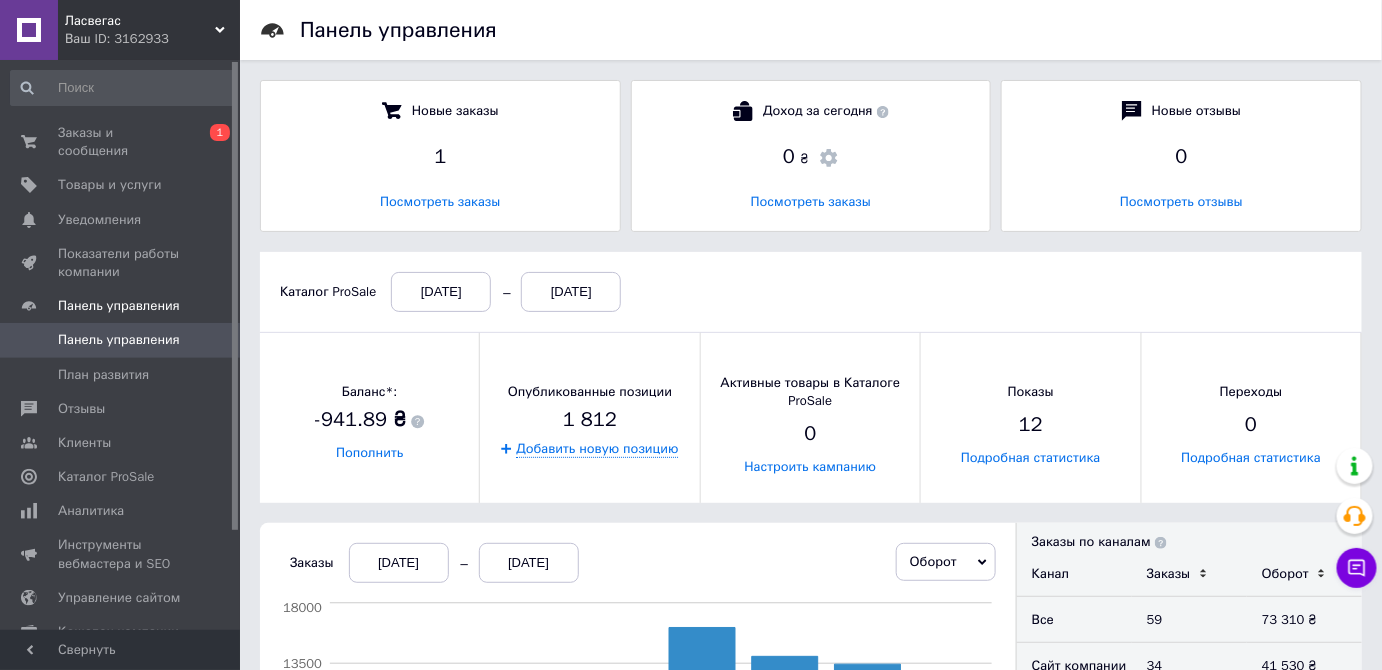 click on "Каталог ProSale 10.07.2025 10.07.2025" at bounding box center (811, 292) 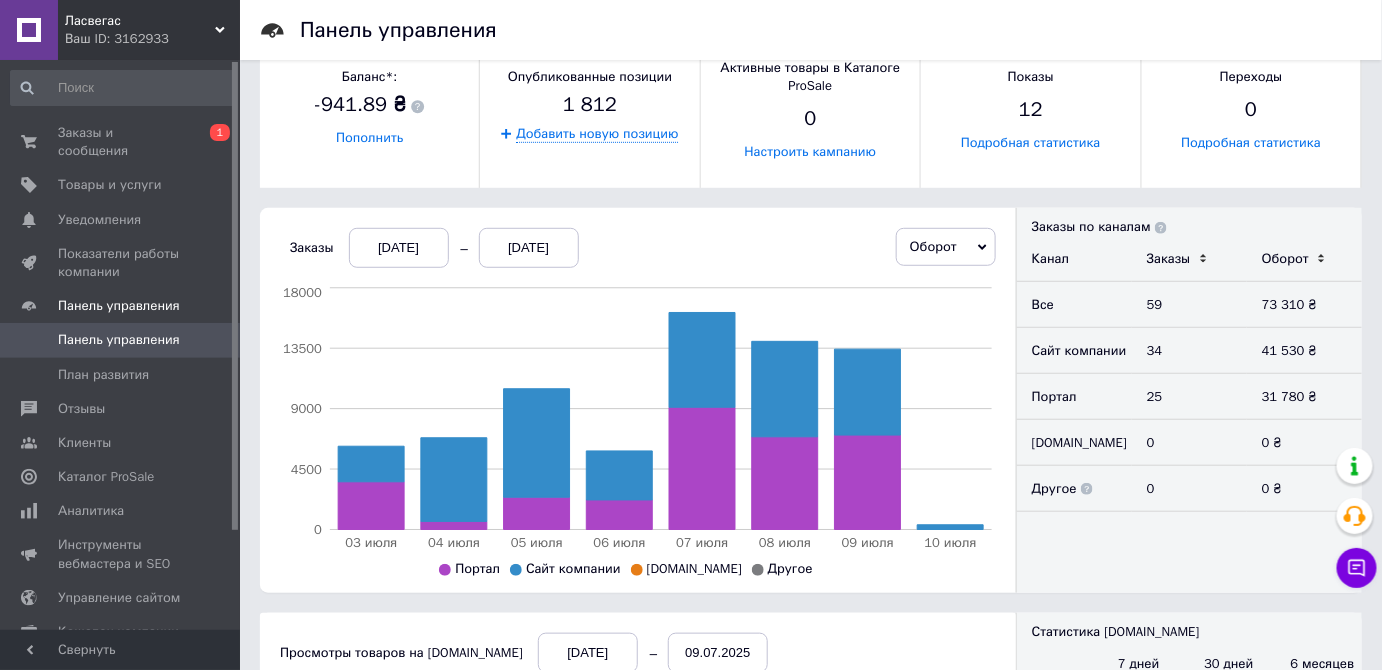 scroll, scrollTop: 363, scrollLeft: 0, axis: vertical 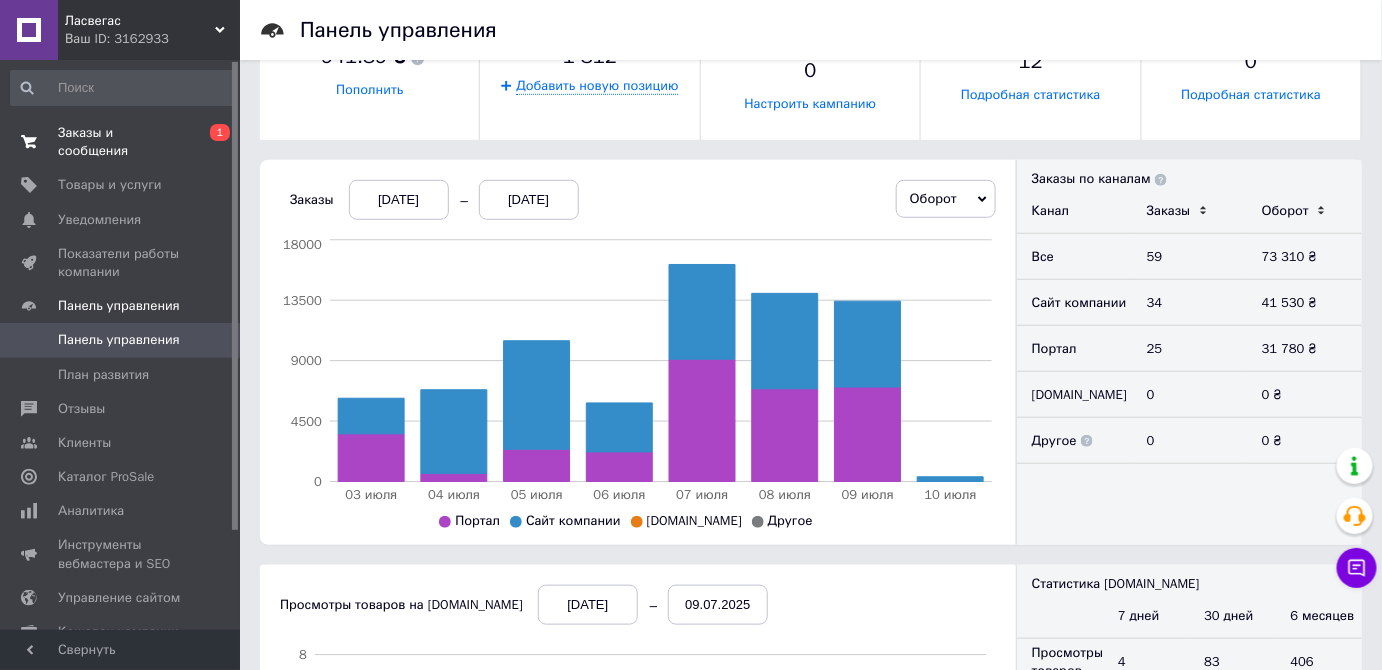 click on "Заказы и сообщения 0 1" at bounding box center [123, 142] 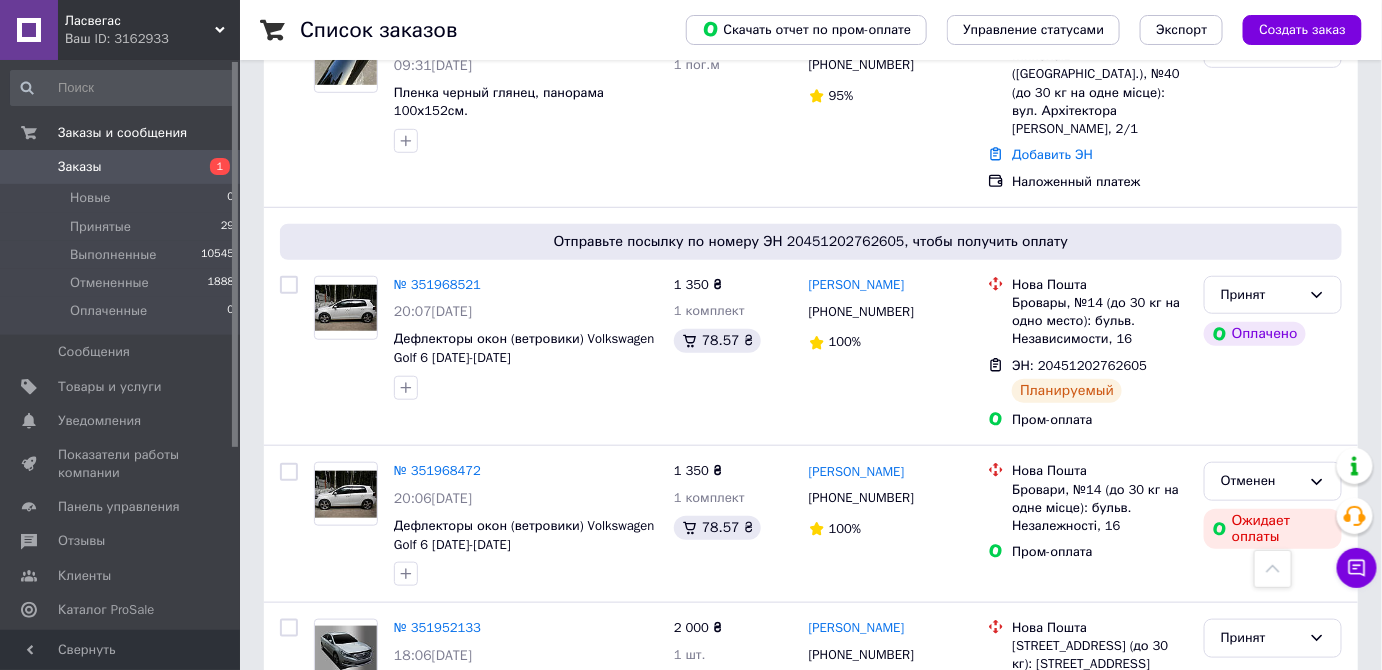 scroll, scrollTop: 454, scrollLeft: 0, axis: vertical 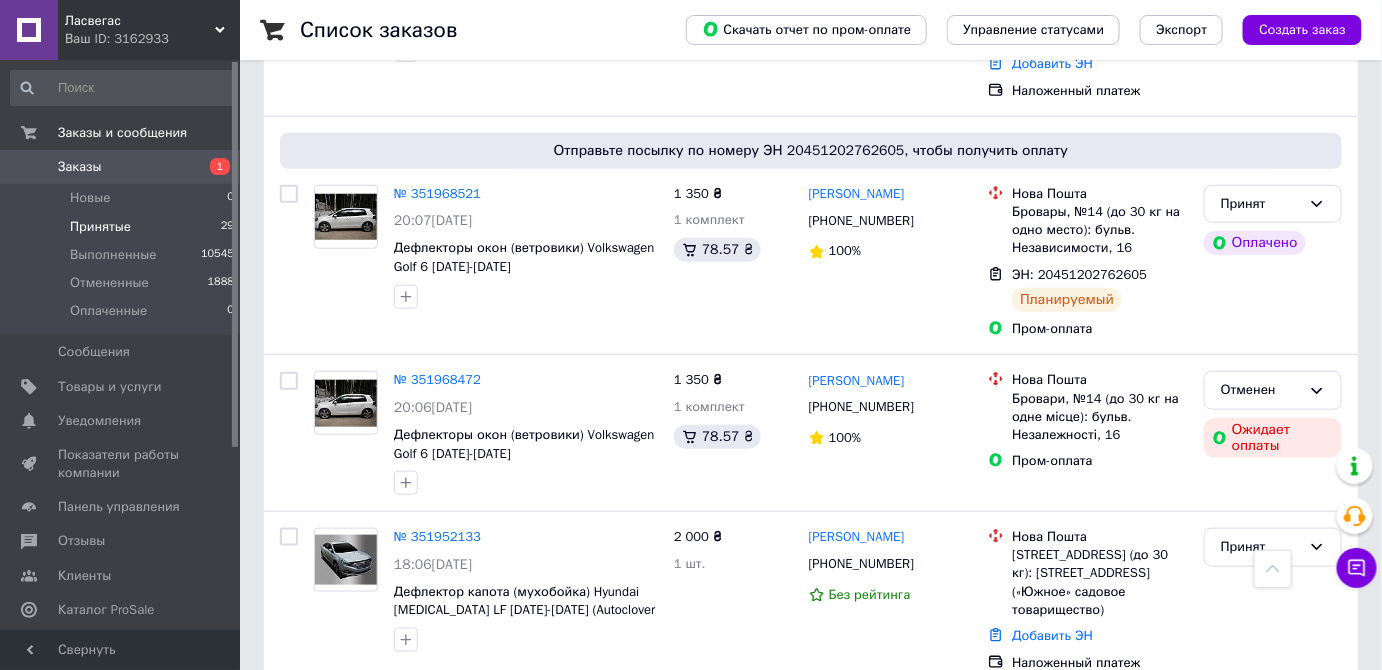 click on "Принятые" at bounding box center (100, 227) 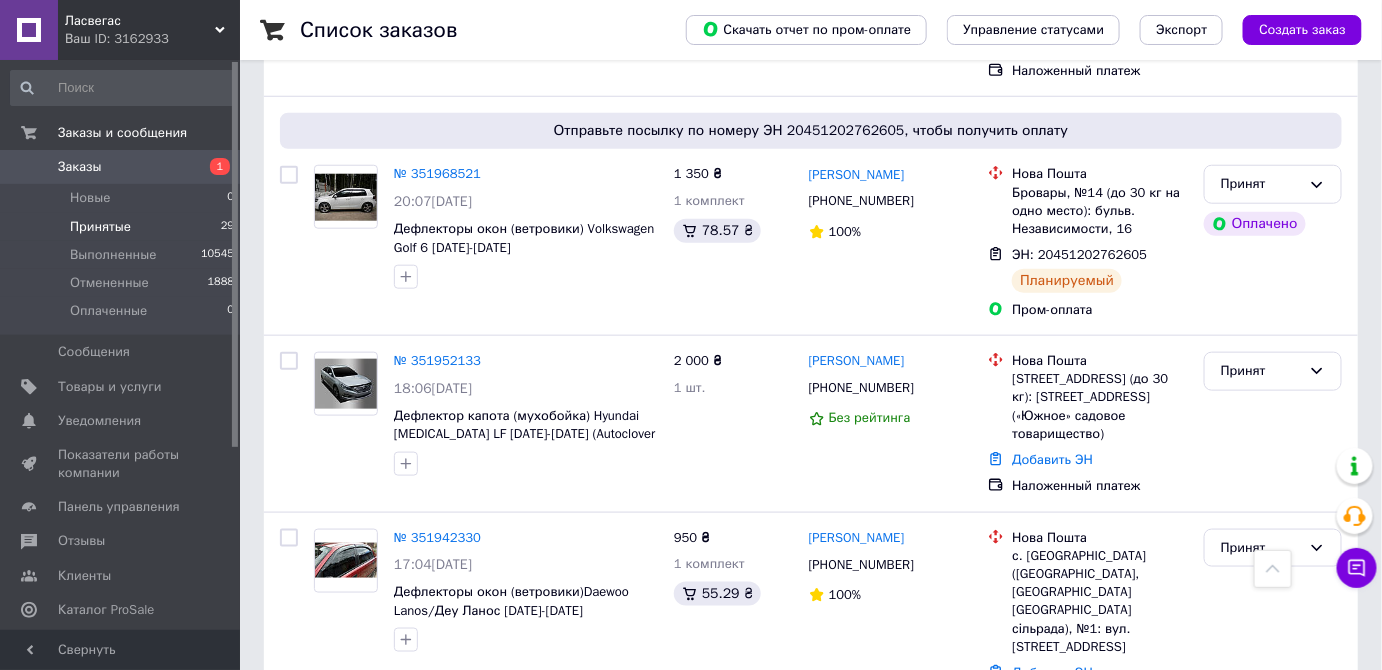 scroll, scrollTop: 181, scrollLeft: 0, axis: vertical 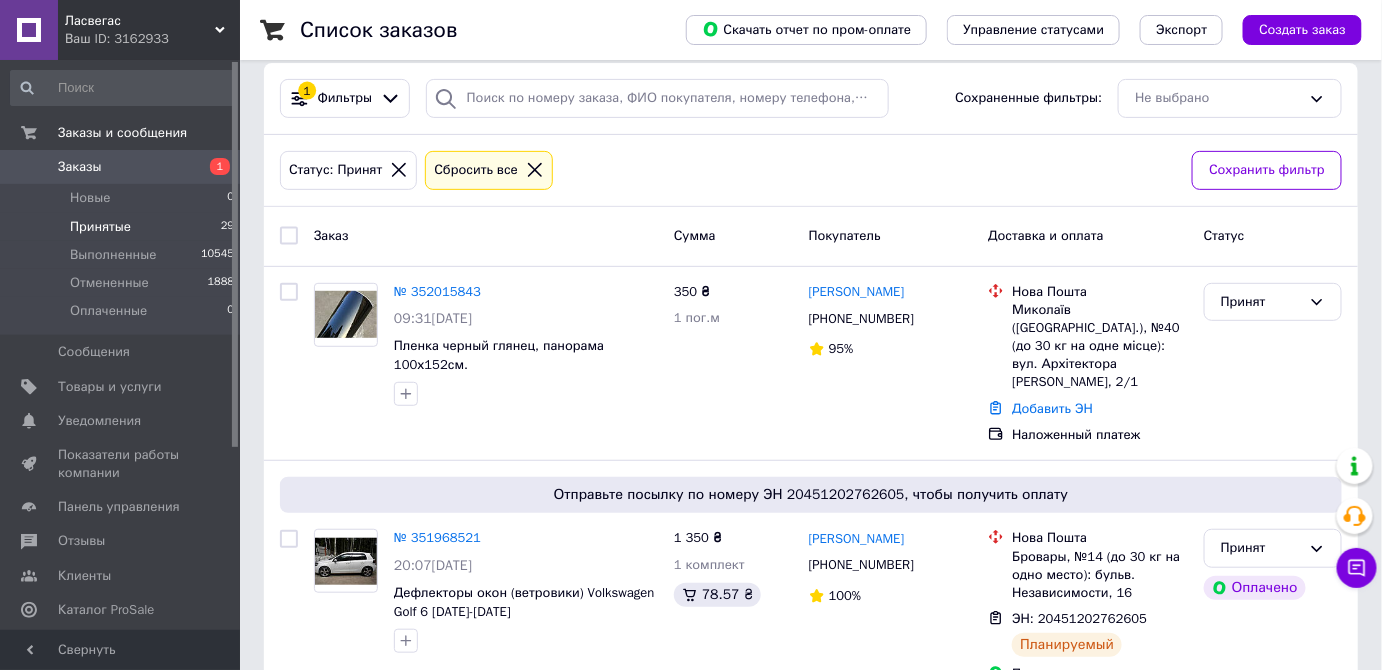 click on "Статус: Принят Сбросить все" at bounding box center [728, 170] 